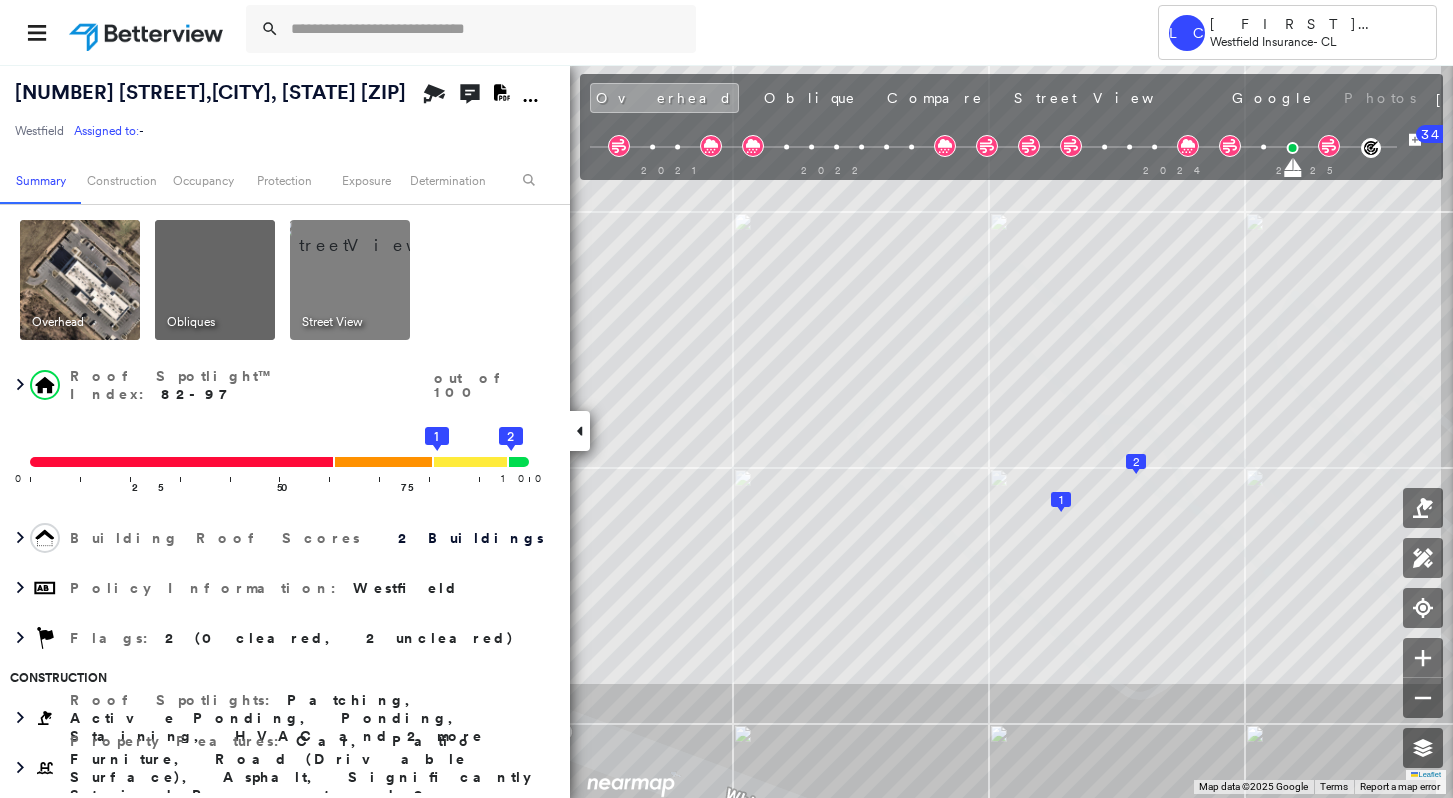 scroll, scrollTop: 0, scrollLeft: 0, axis: both 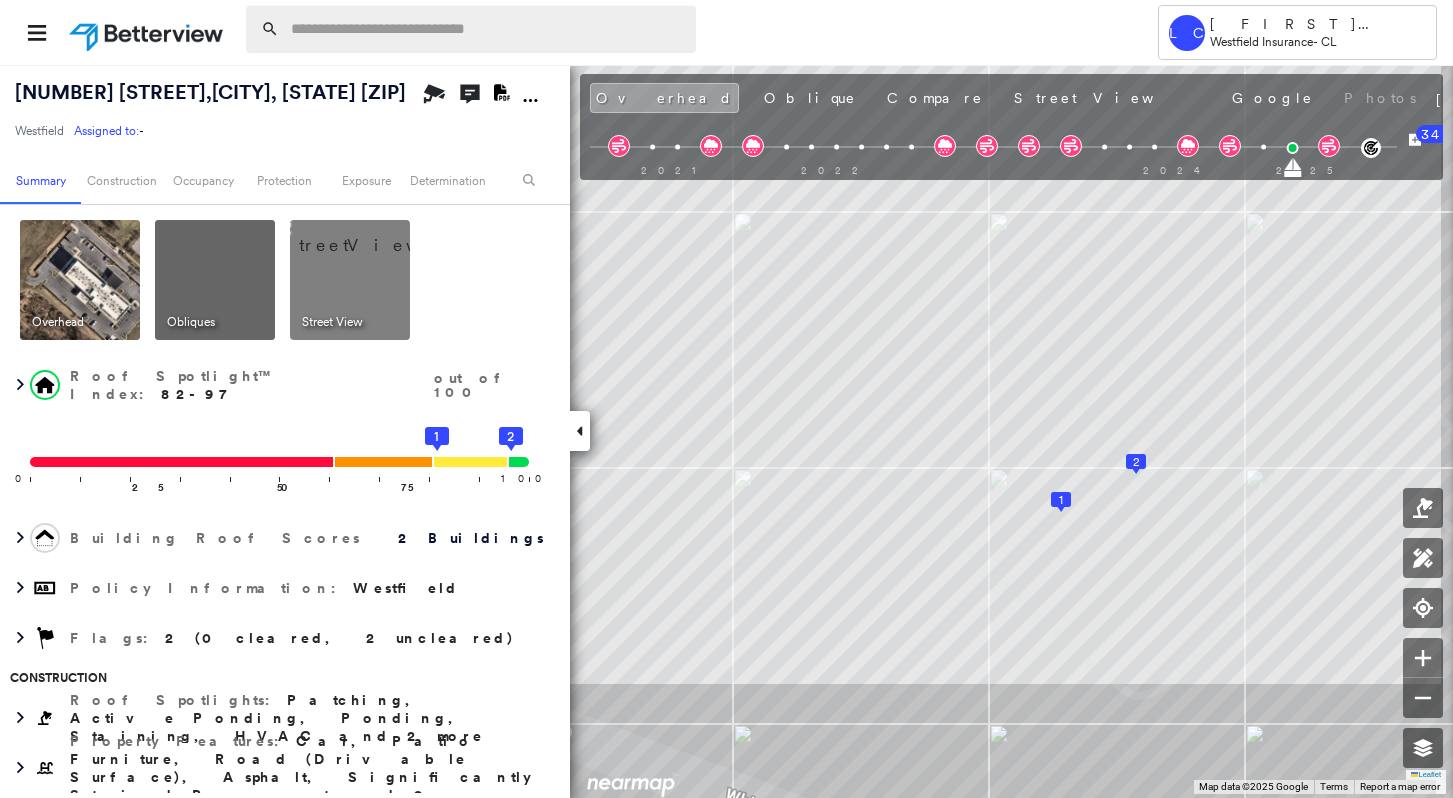 click at bounding box center [487, 29] 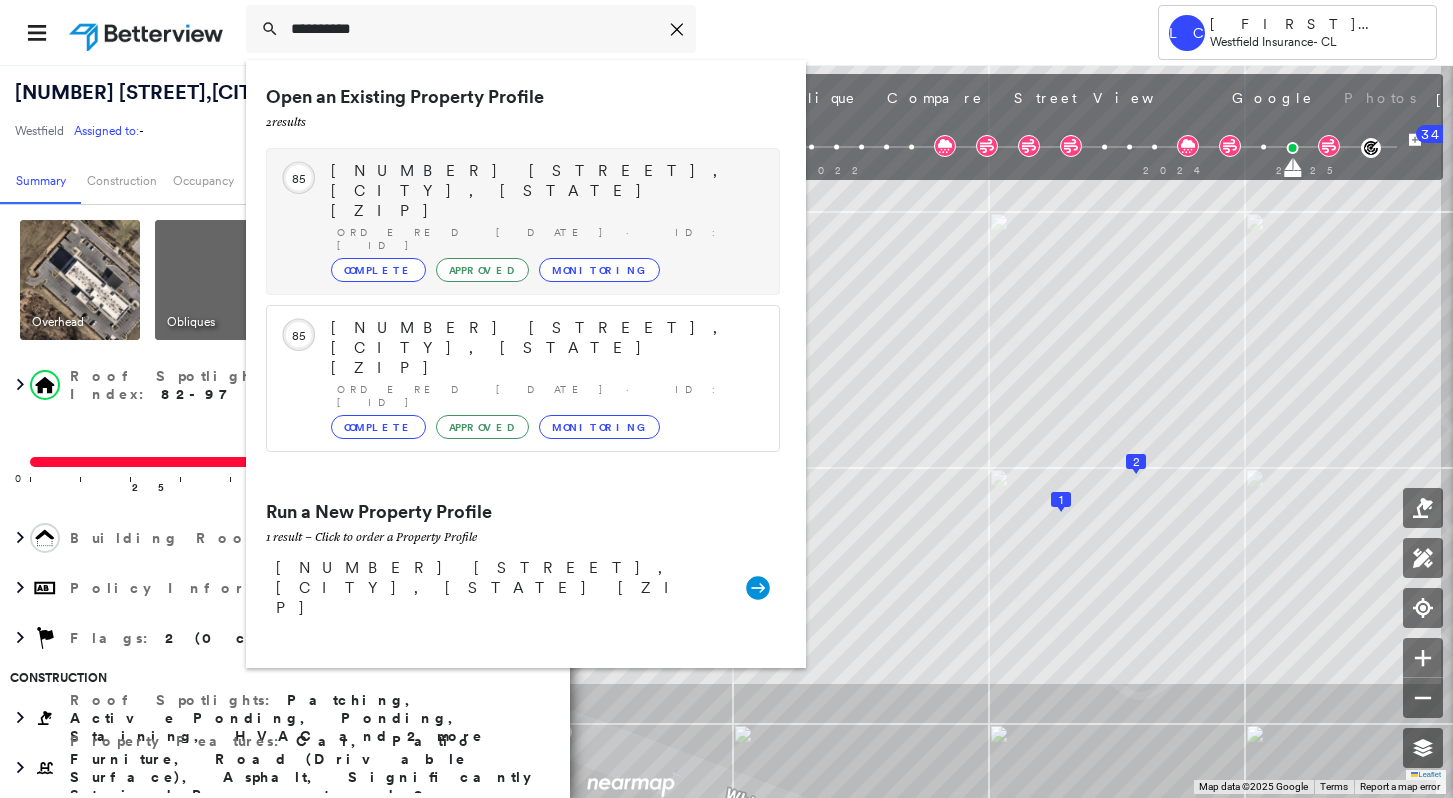 type on "**********" 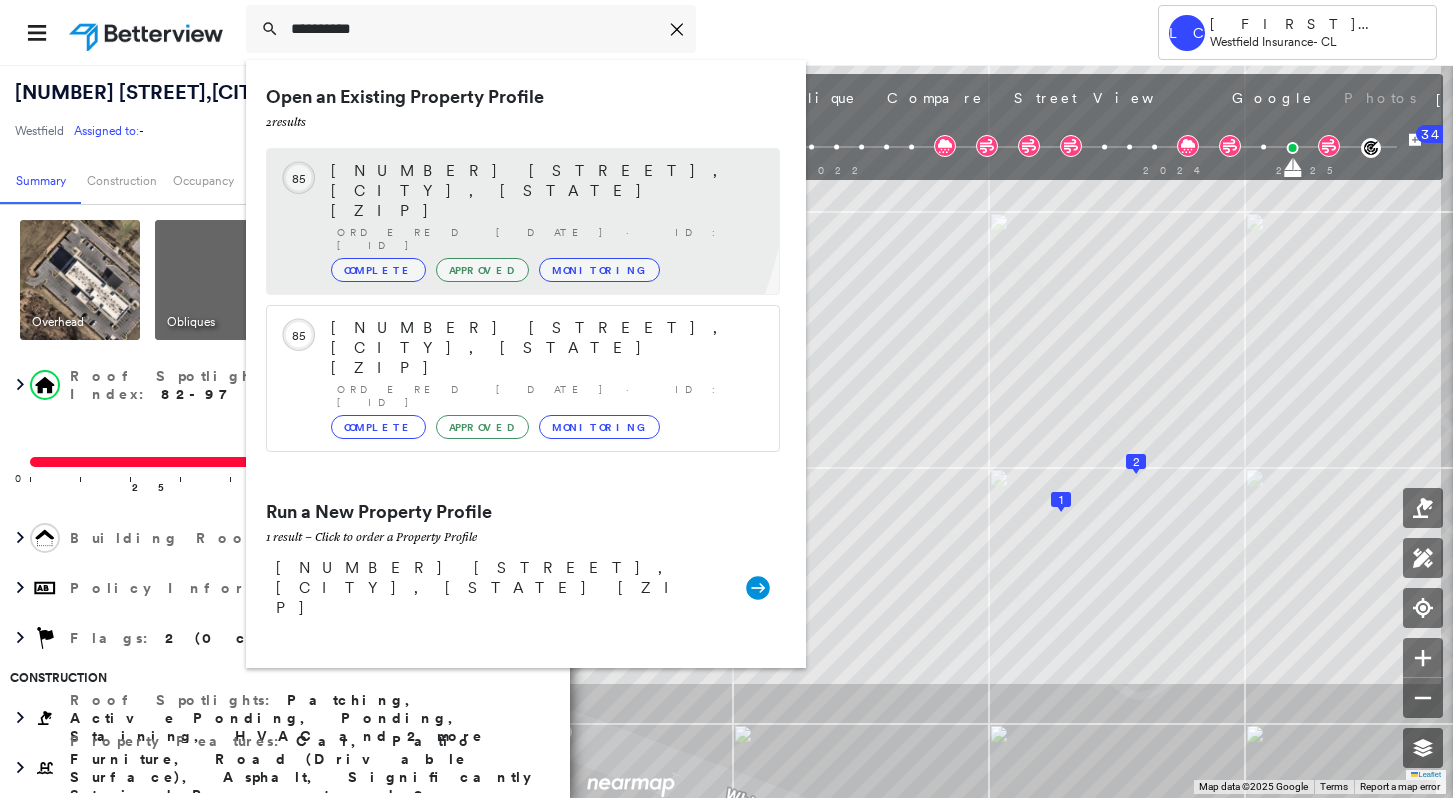 click on "[NUMBER] [STREET], [CITY], [STATE] [ZIP]" at bounding box center (545, 191) 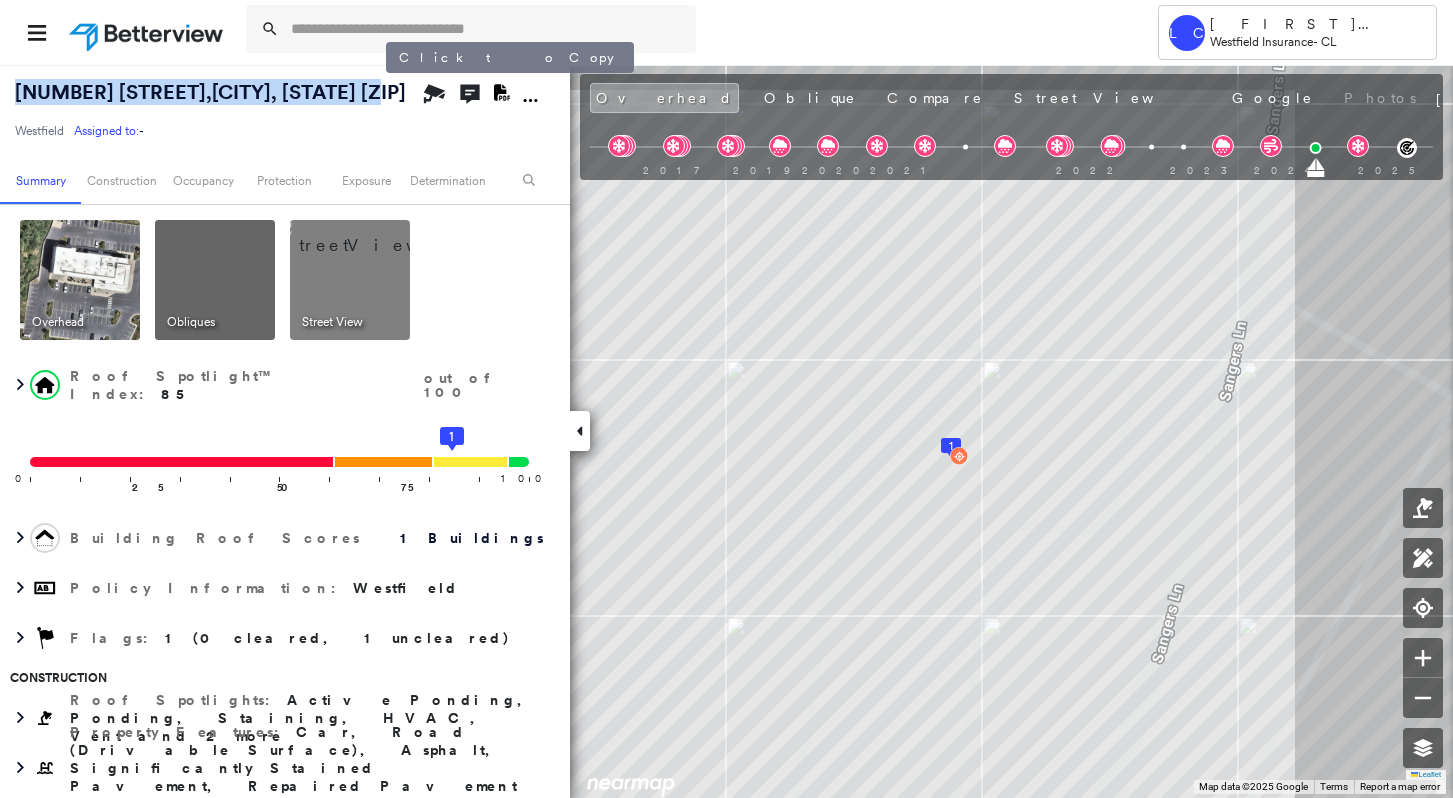 drag, startPoint x: 17, startPoint y: 95, endPoint x: 384, endPoint y: 87, distance: 367.0872 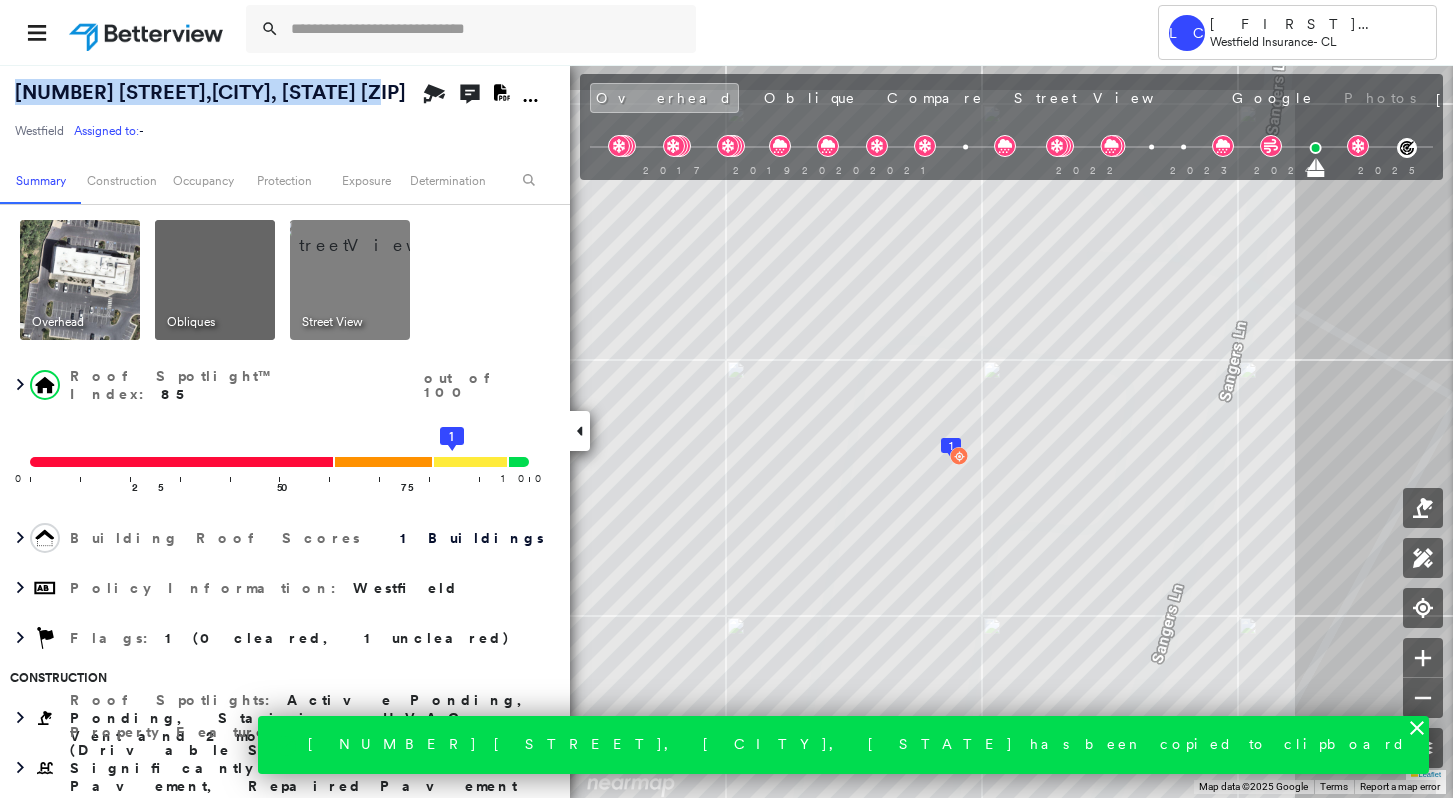 drag, startPoint x: 384, startPoint y: 87, endPoint x: 370, endPoint y: 84, distance: 14.3178215 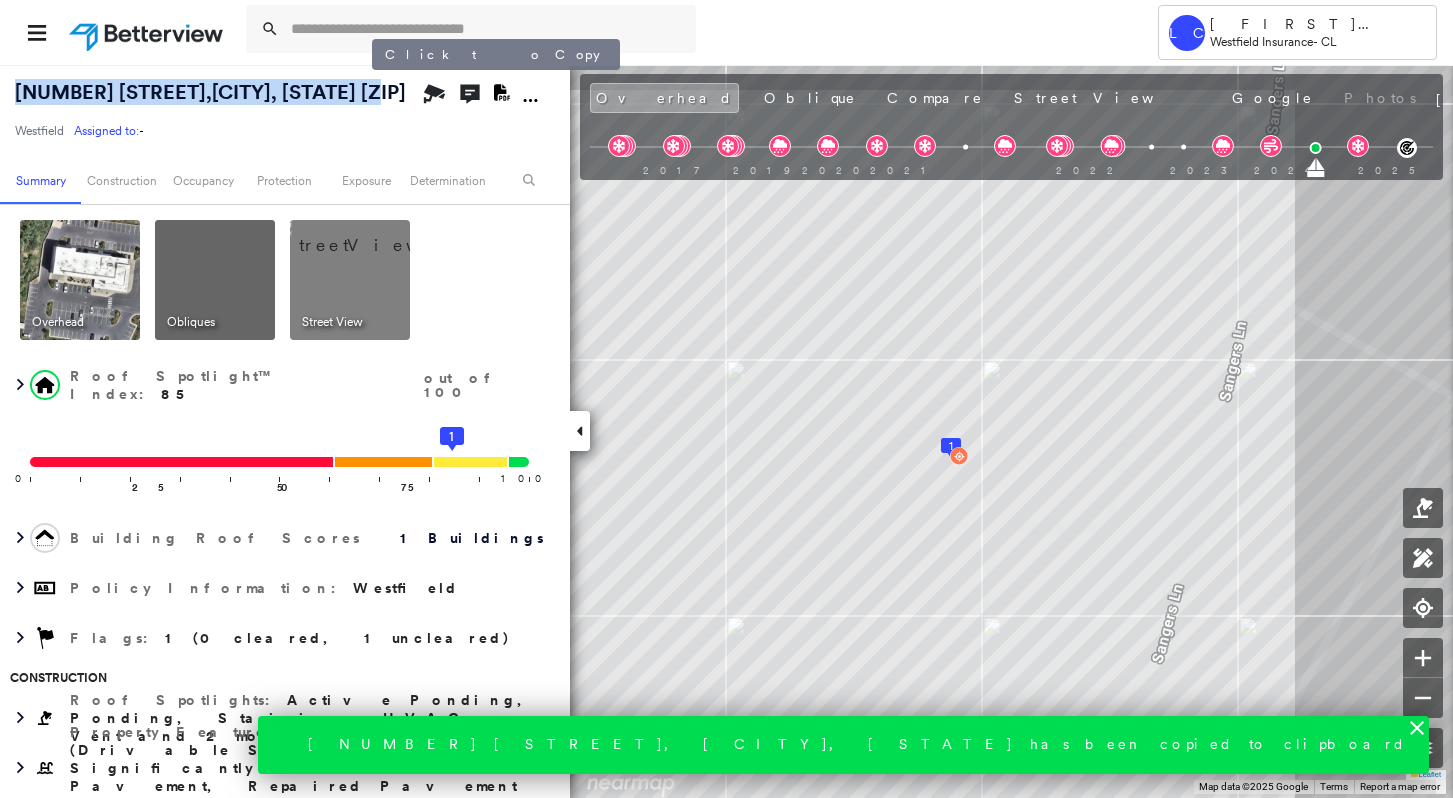 copy on "[NUMBER] [STREET] ,  [CITY], [STATE] [ZIP]" 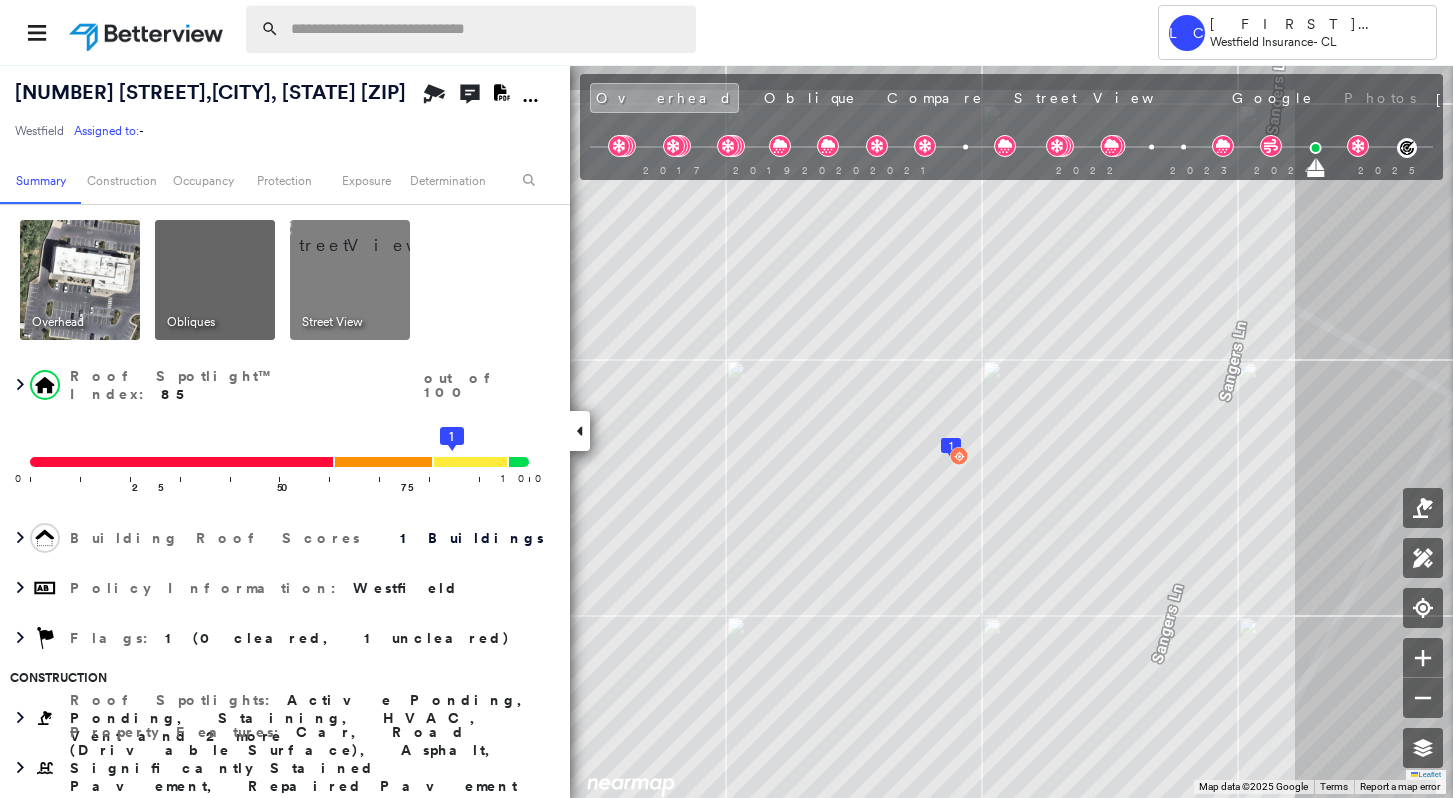 click at bounding box center [487, 29] 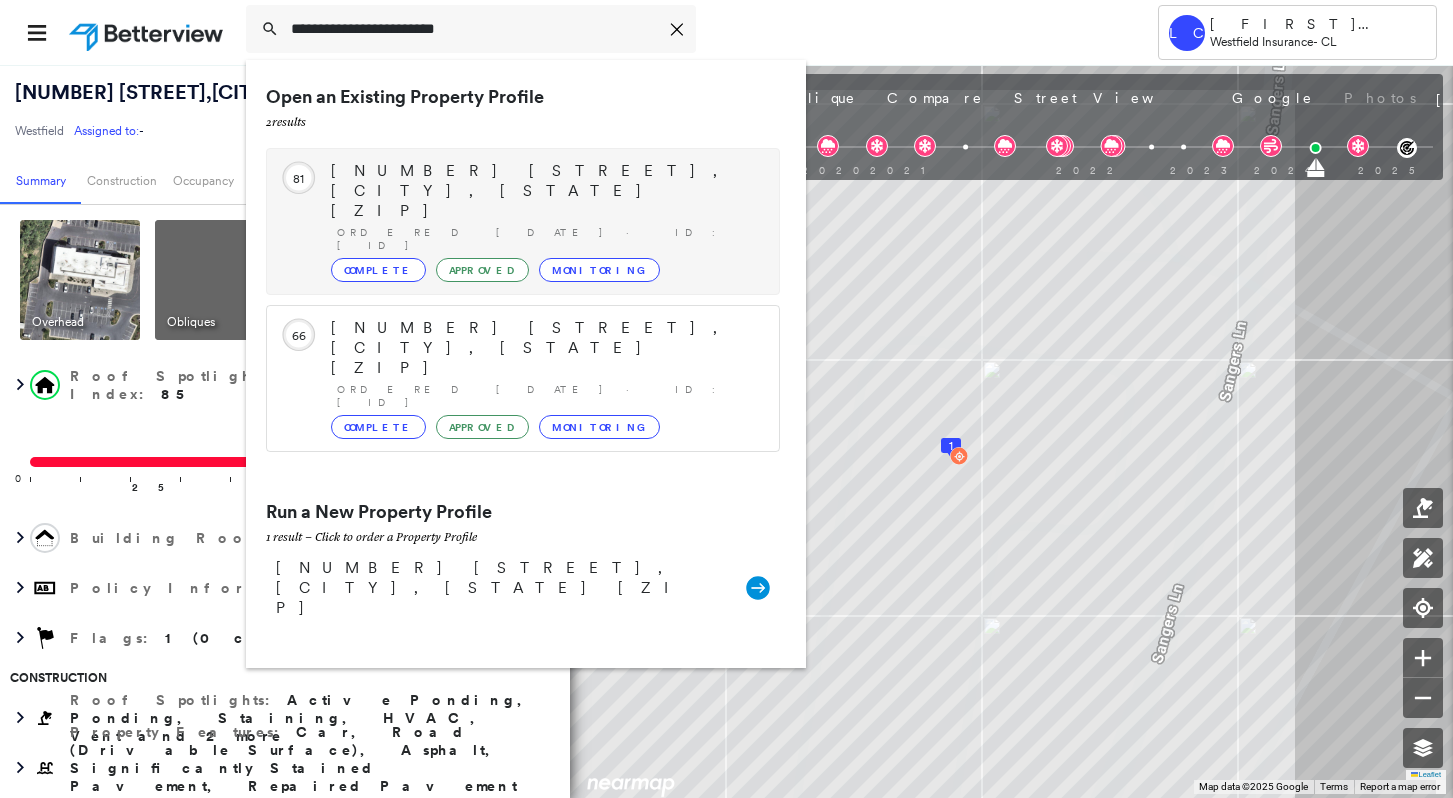 type on "**********" 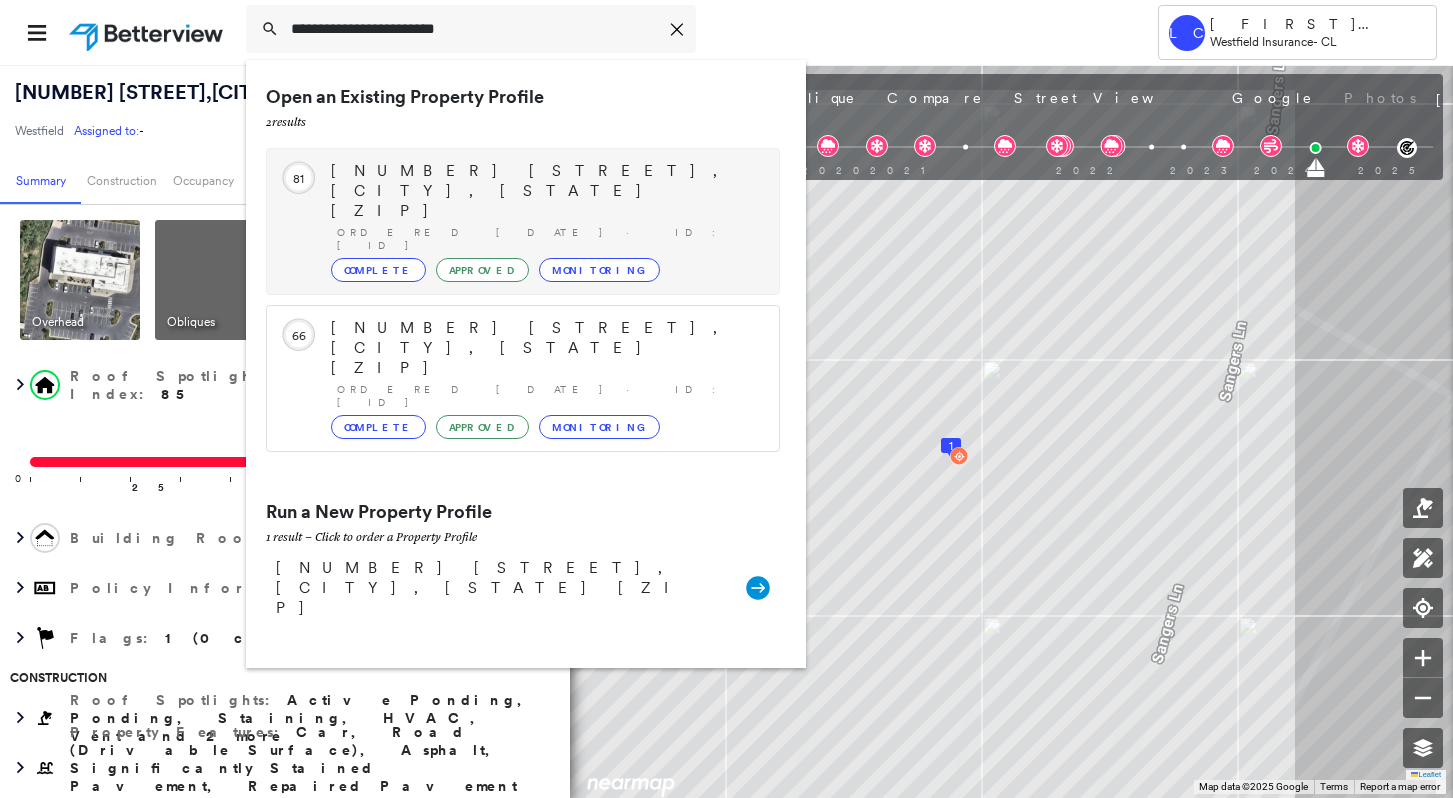 click on "[NUMBER] [STREET], [CITY], [STATE] [ZIP]" at bounding box center (545, 191) 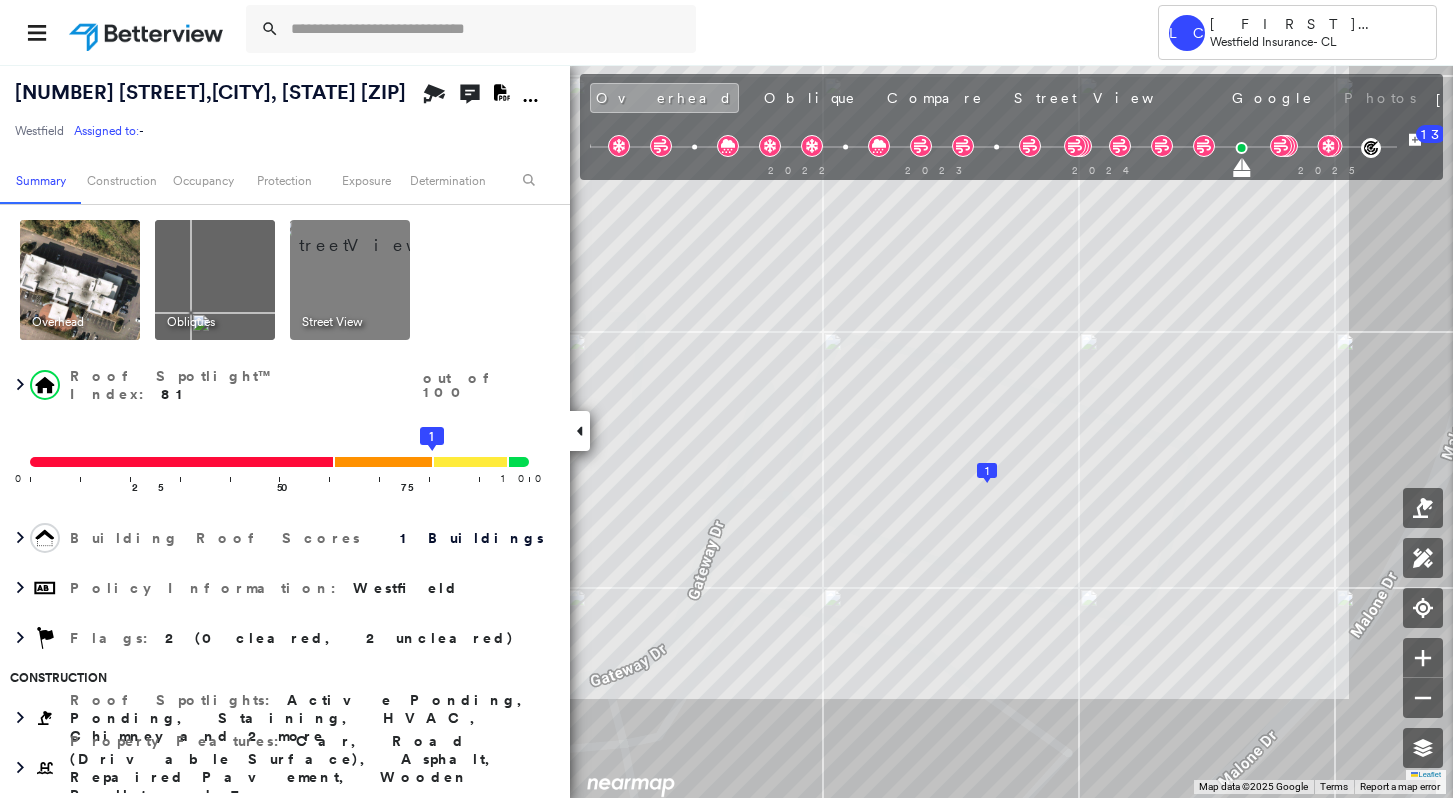 click on "[FIRST] [LAST] [COMPANY] -   CL" at bounding box center [726, 32] 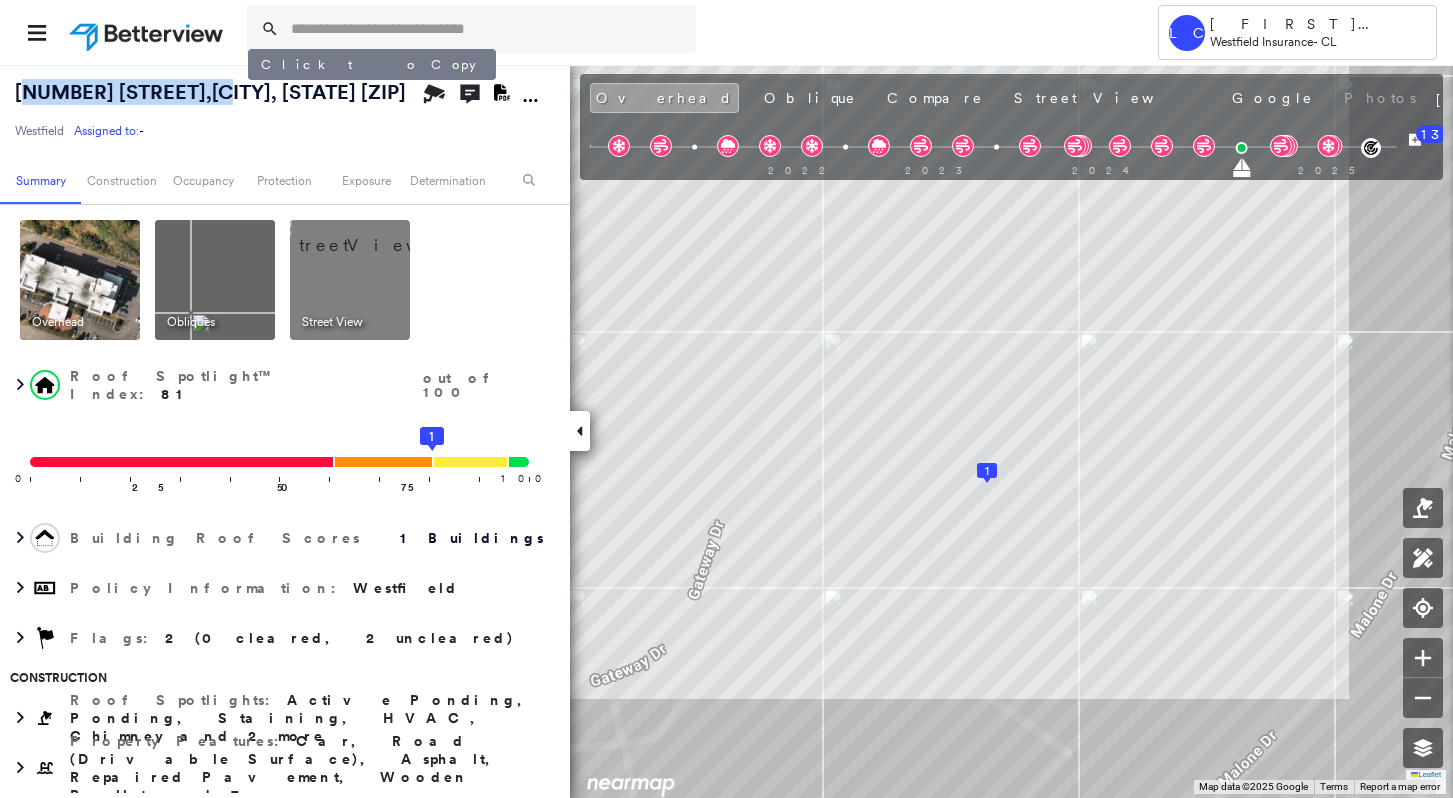 drag, startPoint x: 21, startPoint y: 94, endPoint x: 246, endPoint y: 94, distance: 225 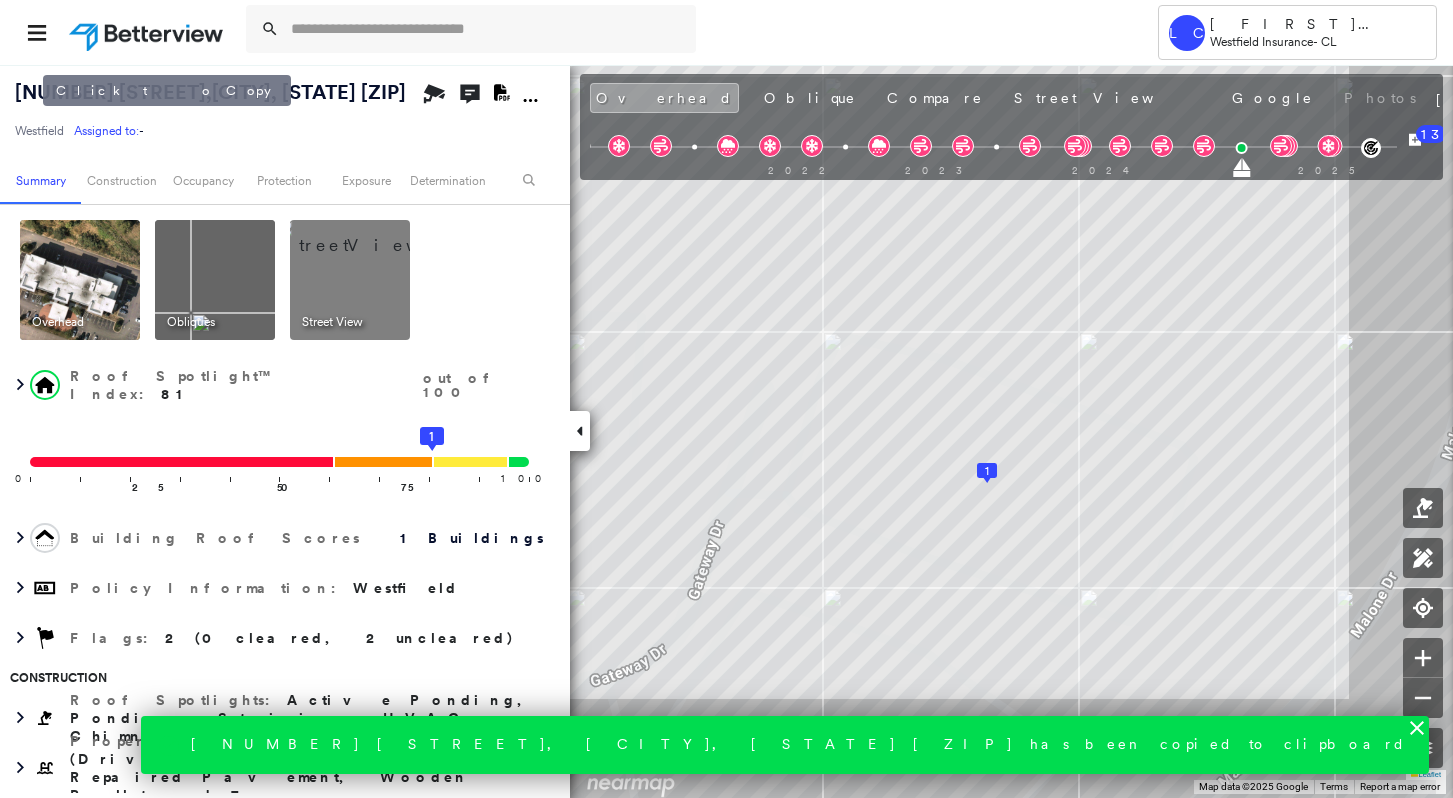 click on "[NUMBER] [STREET] ,  [CITY], [STATE] [ZIP]" at bounding box center (210, 92) 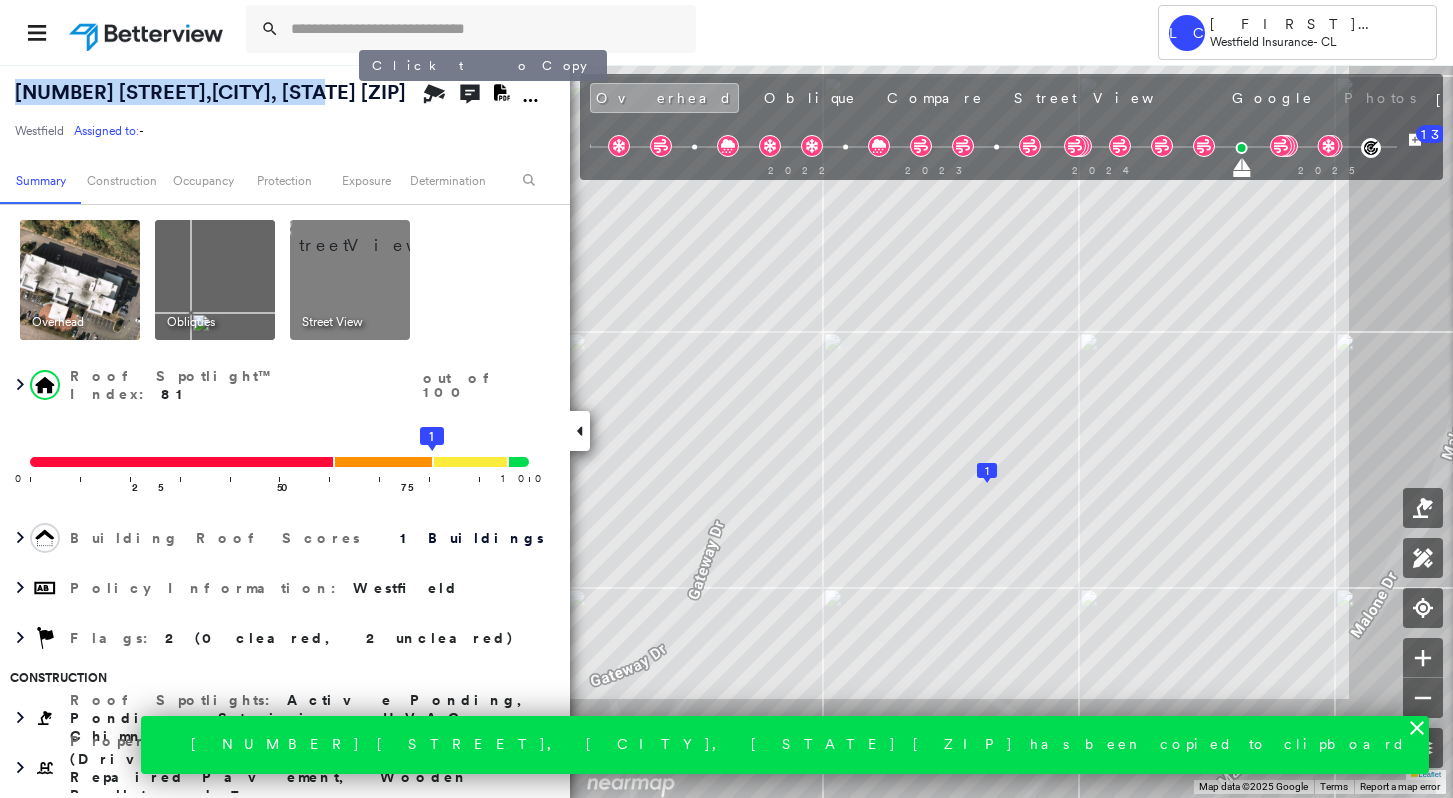drag, startPoint x: 6, startPoint y: 91, endPoint x: 357, endPoint y: 95, distance: 351.0228 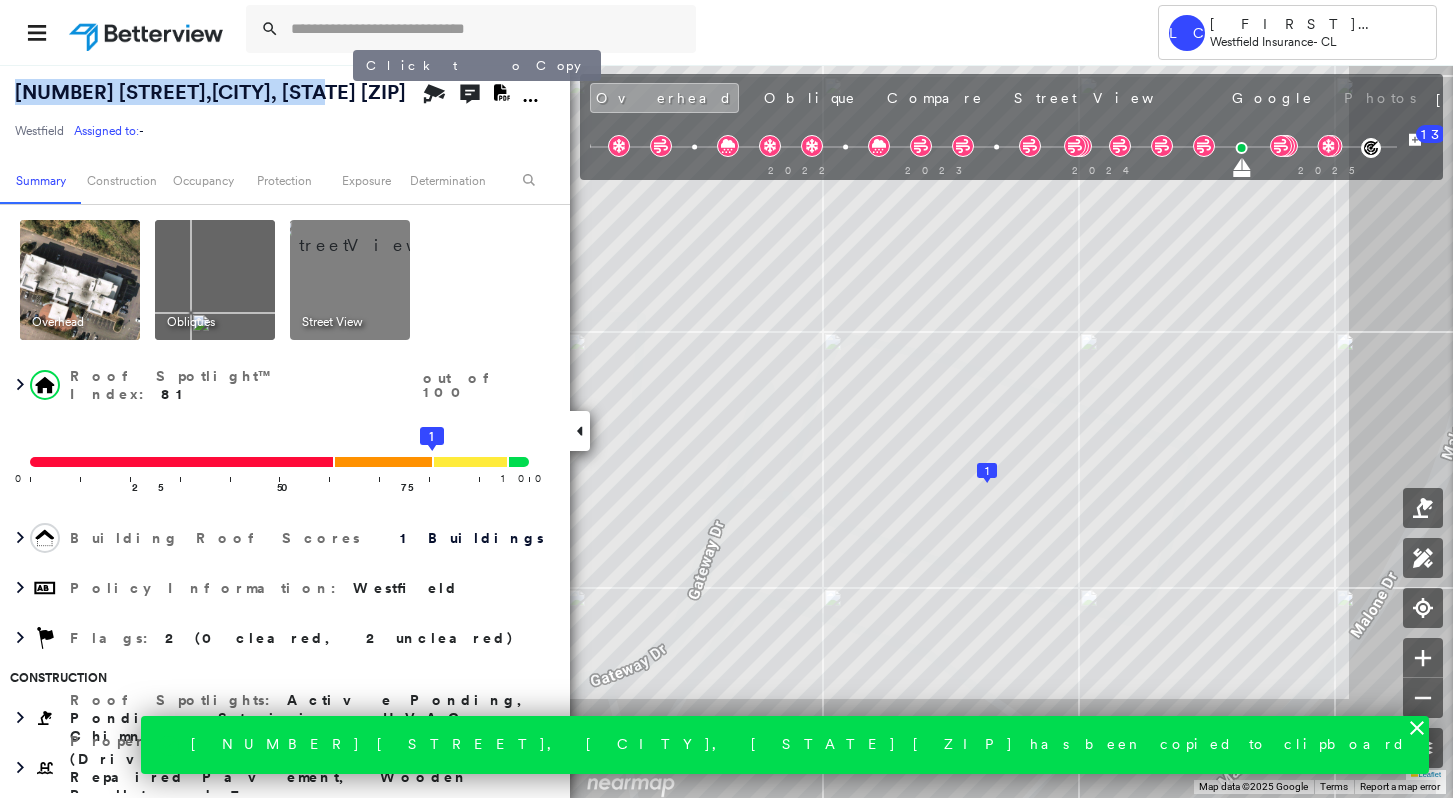 copy on "[NUMBER] [STREET] ,  [CITY], [STATE]" 